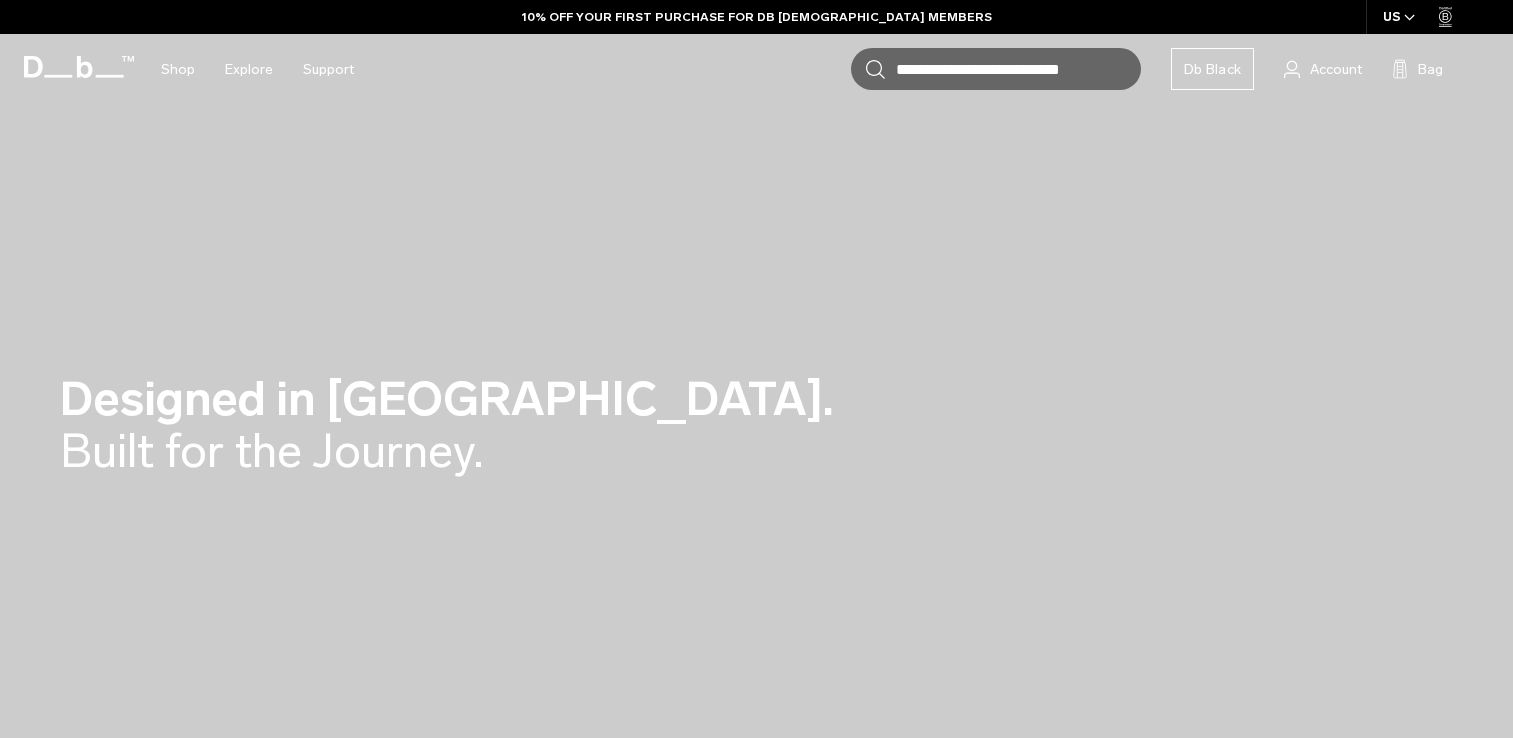 scroll, scrollTop: 0, scrollLeft: 0, axis: both 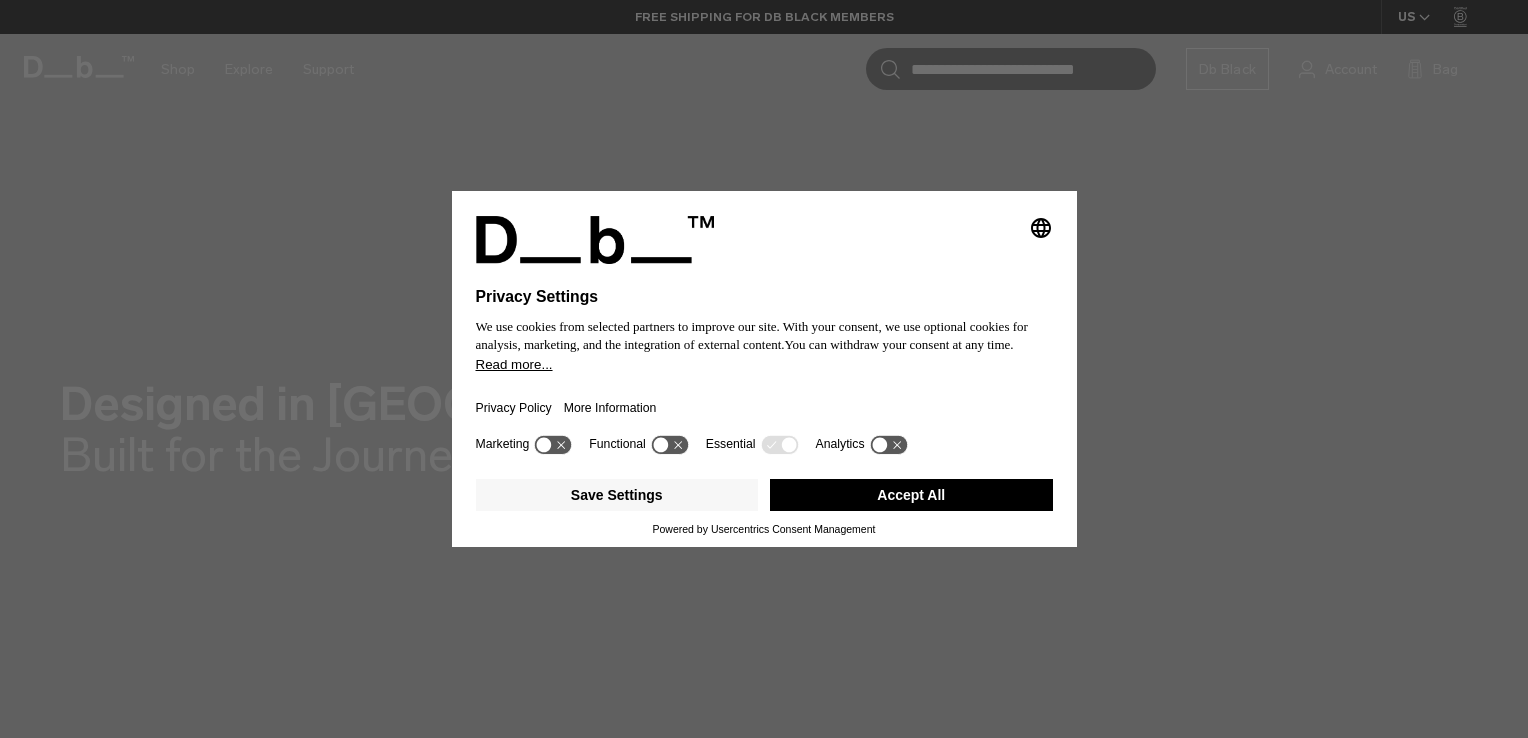 click 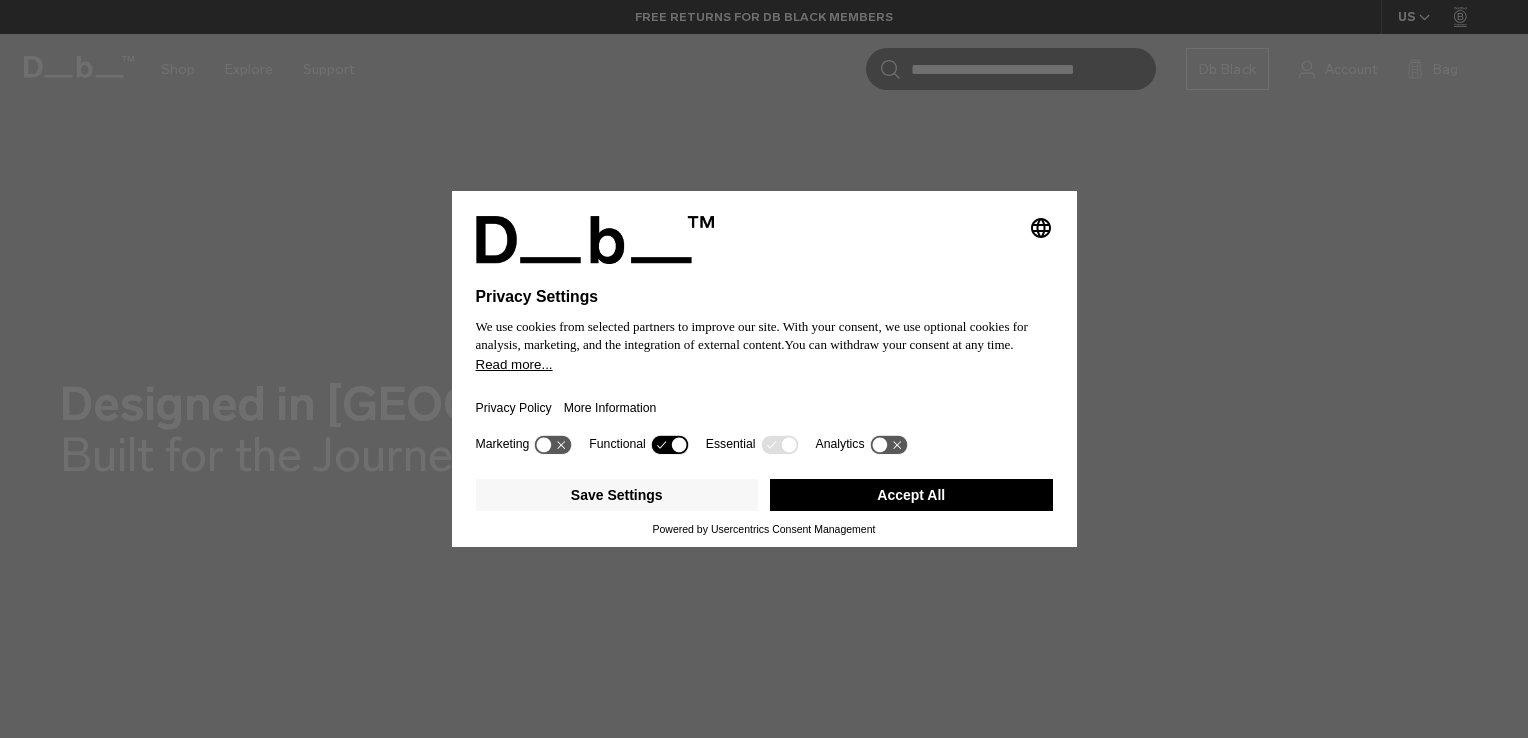 click 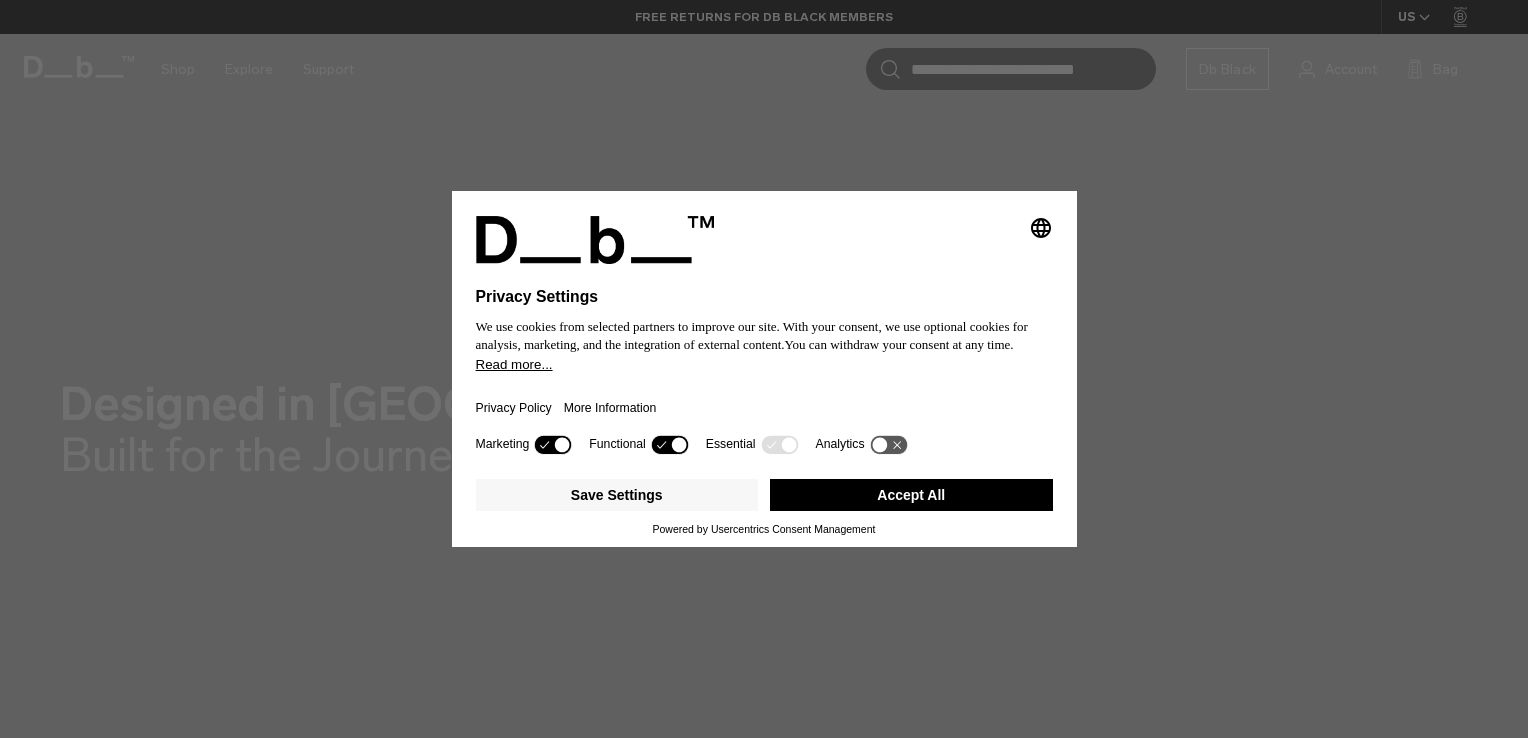 click 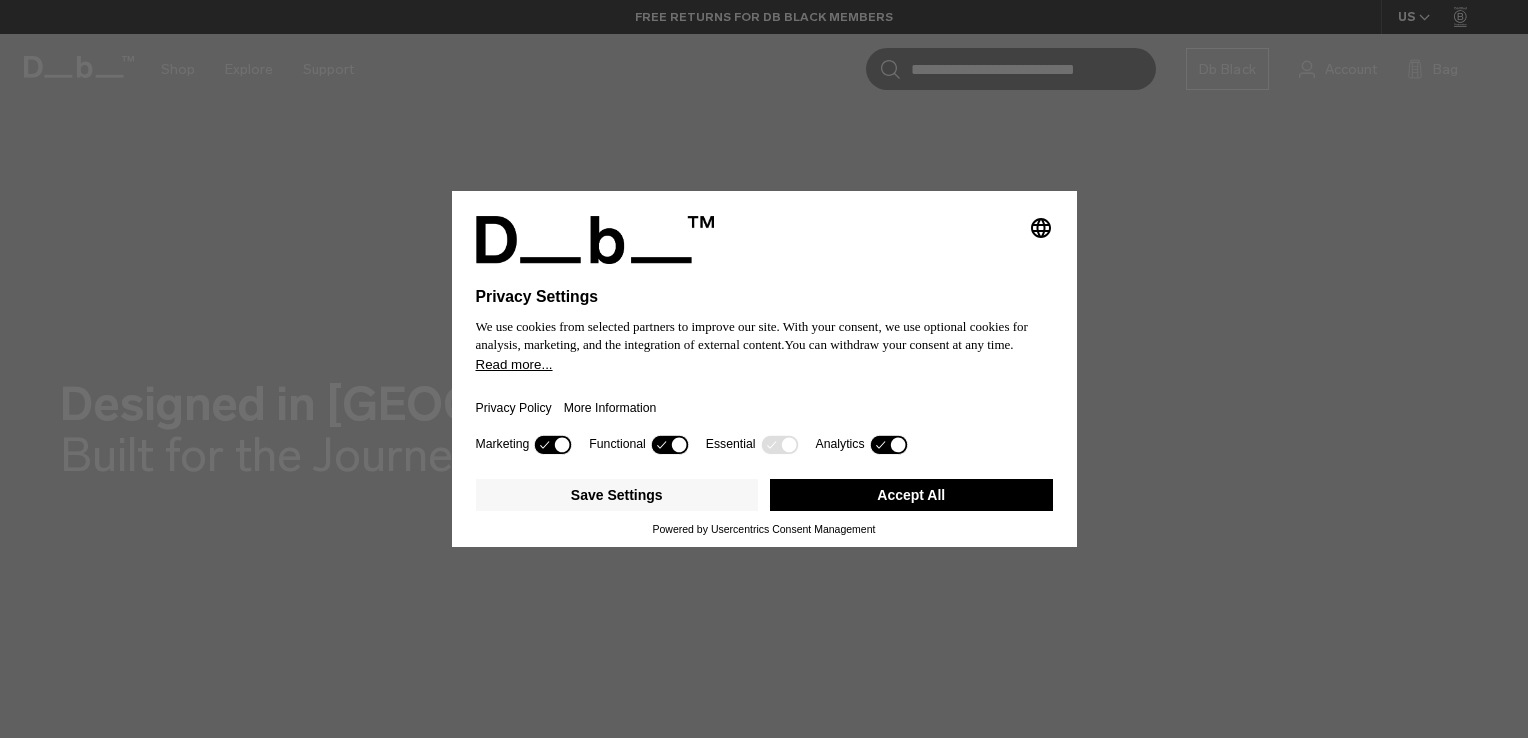 click 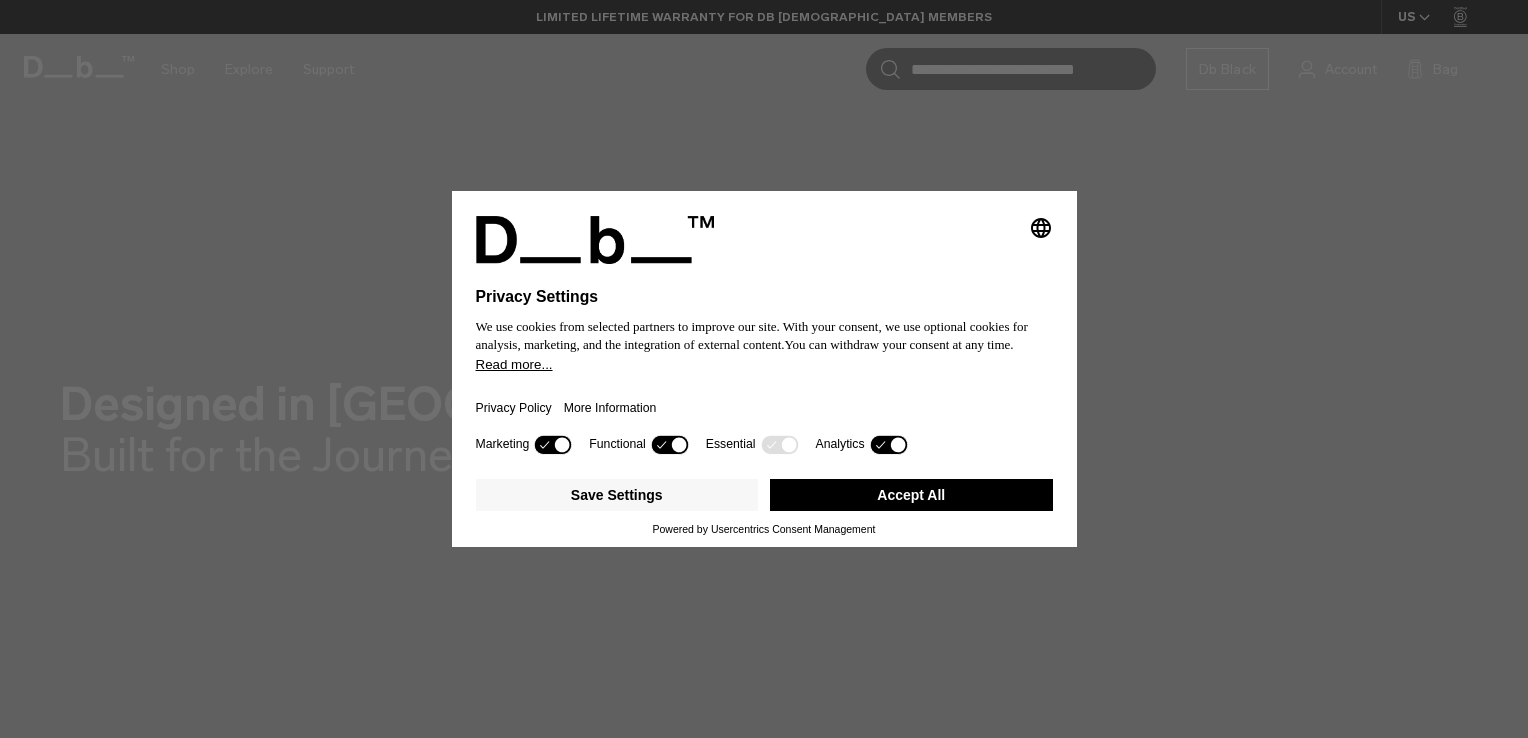 click 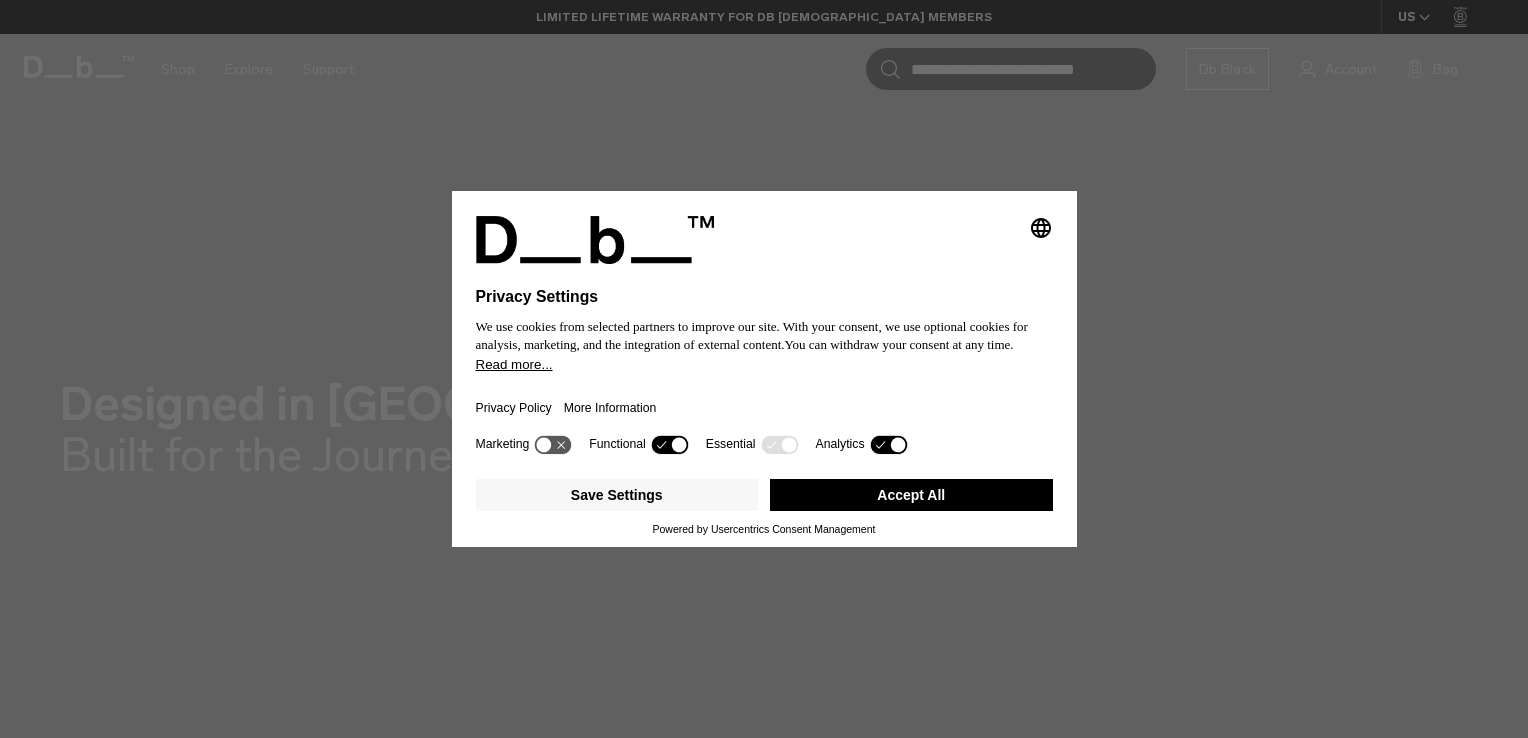 click 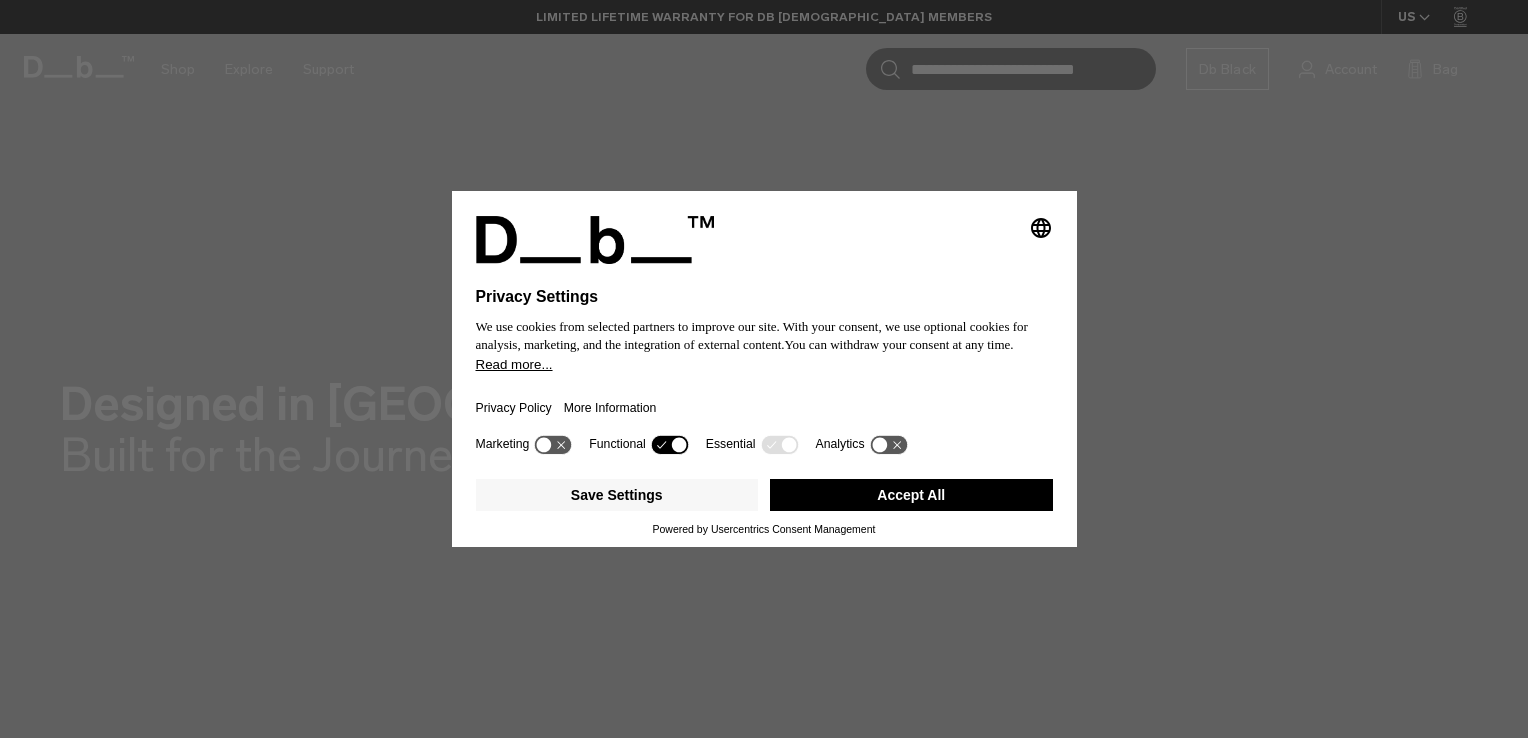 click on "Accept All" at bounding box center (911, 495) 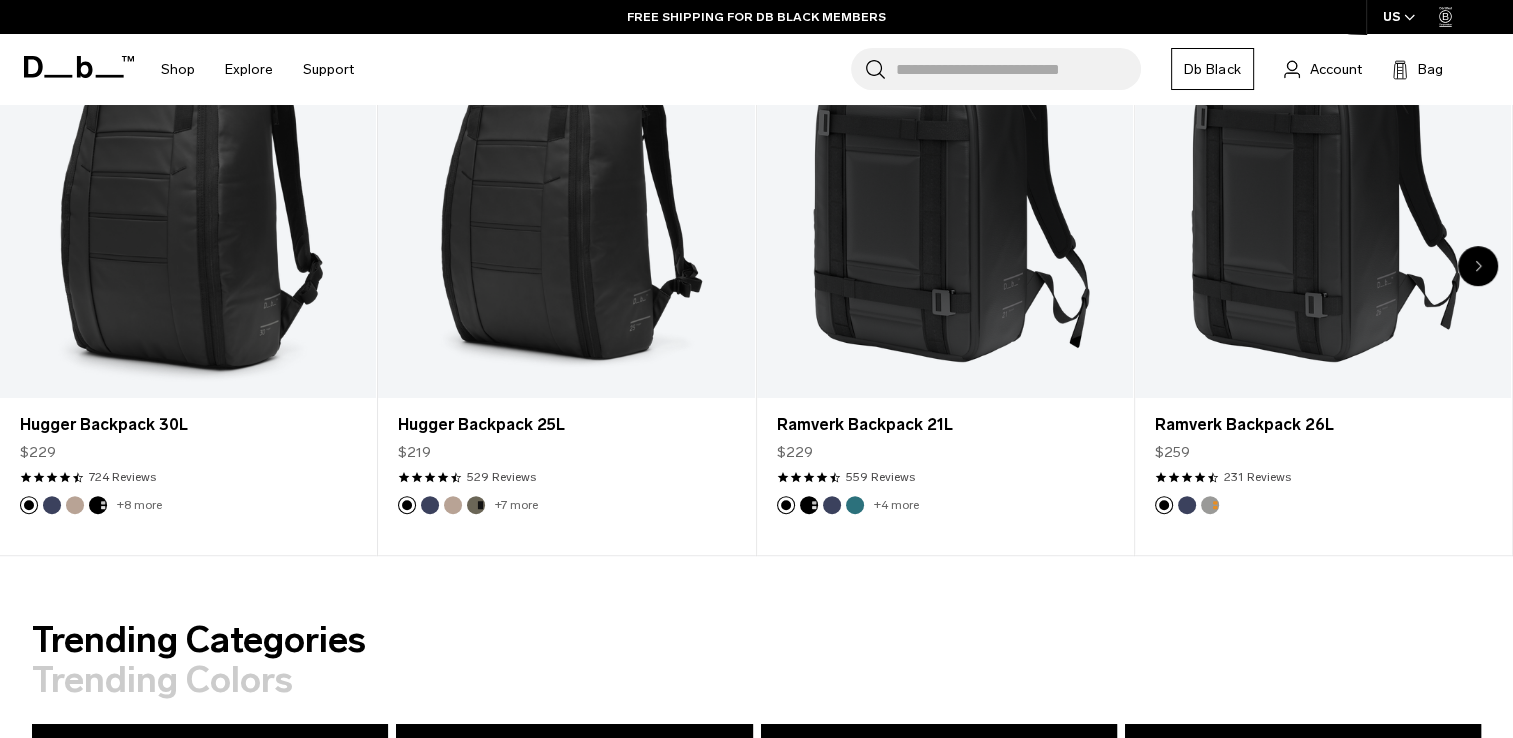 scroll, scrollTop: 1200, scrollLeft: 0, axis: vertical 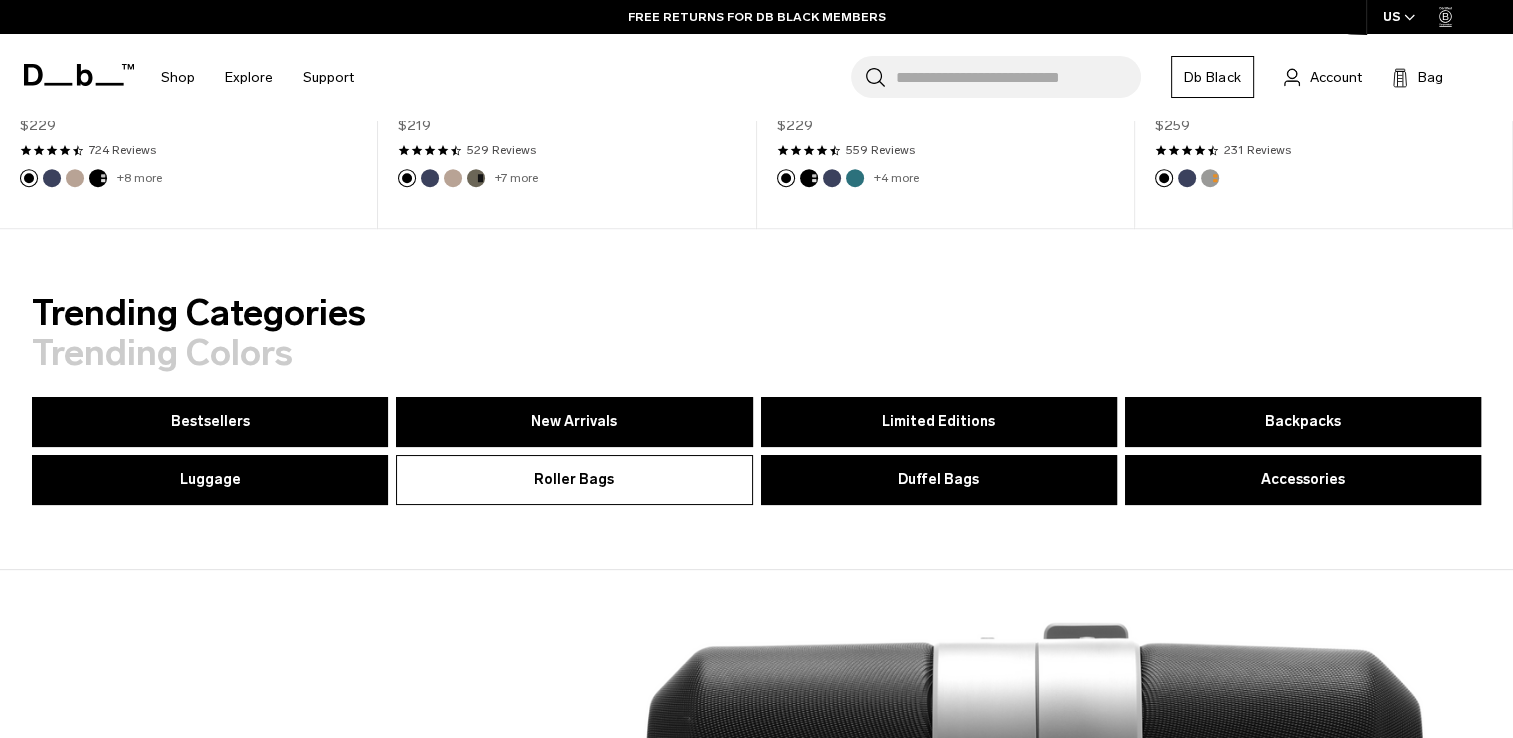 click on "Roller Bags" at bounding box center (574, 479) 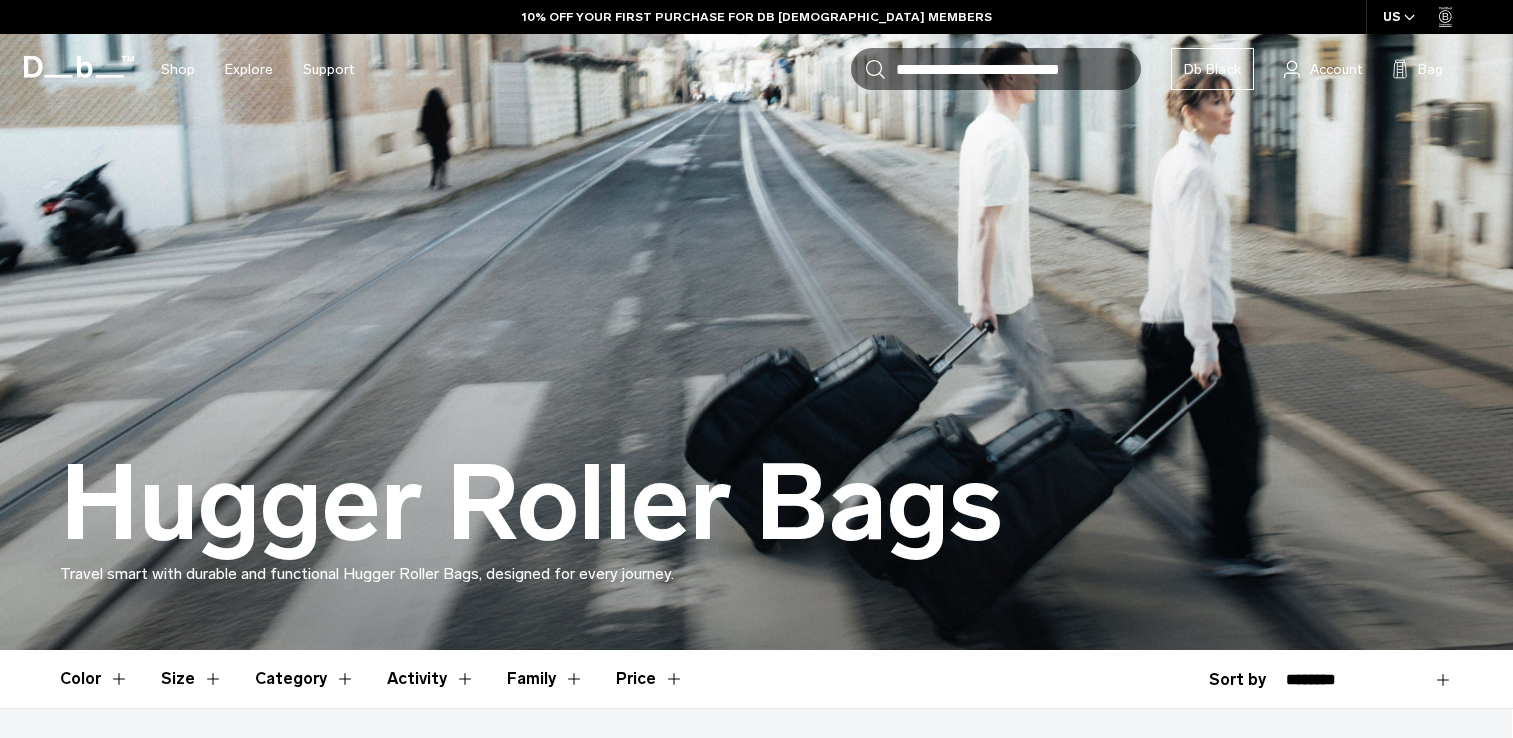 scroll, scrollTop: 0, scrollLeft: 0, axis: both 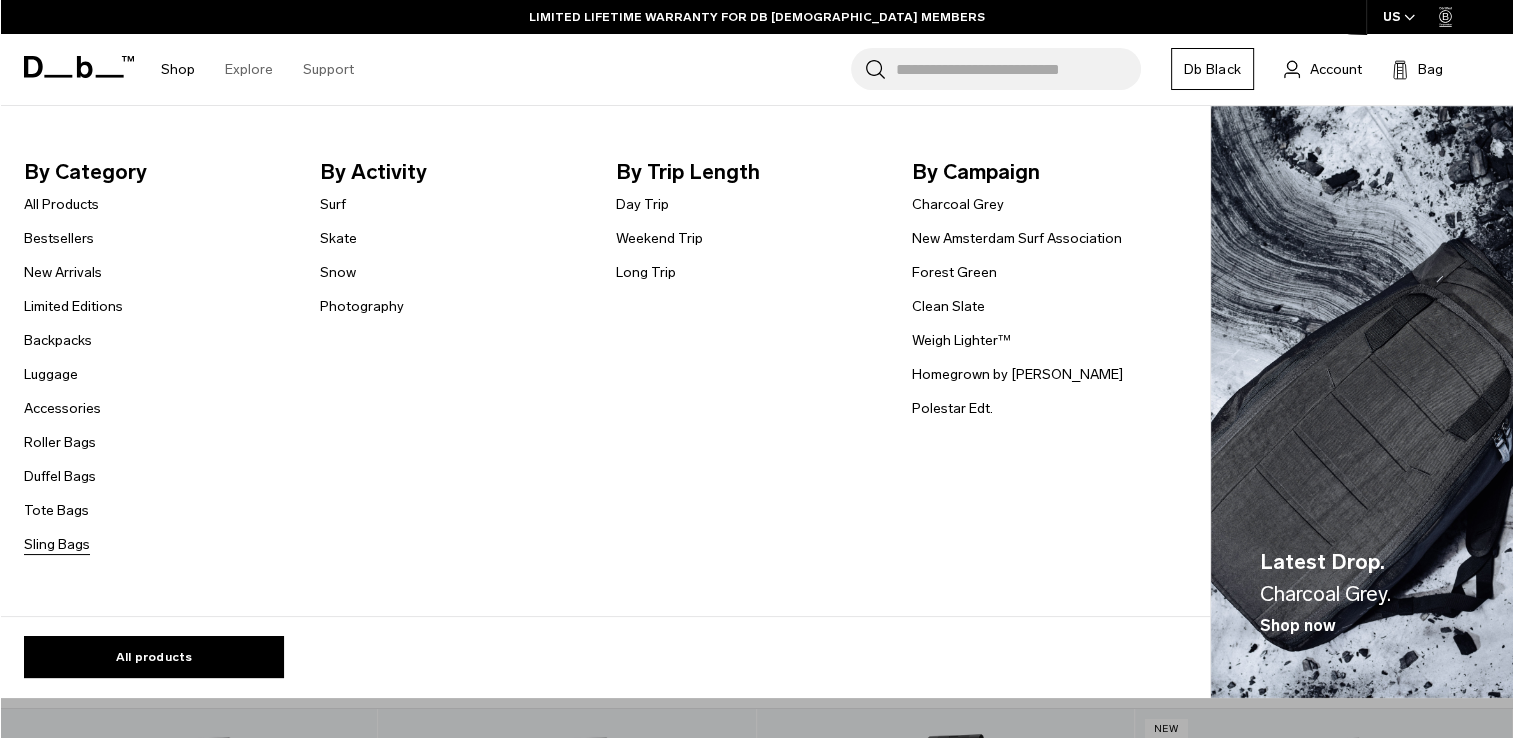 click on "Sling Bags" at bounding box center [57, 544] 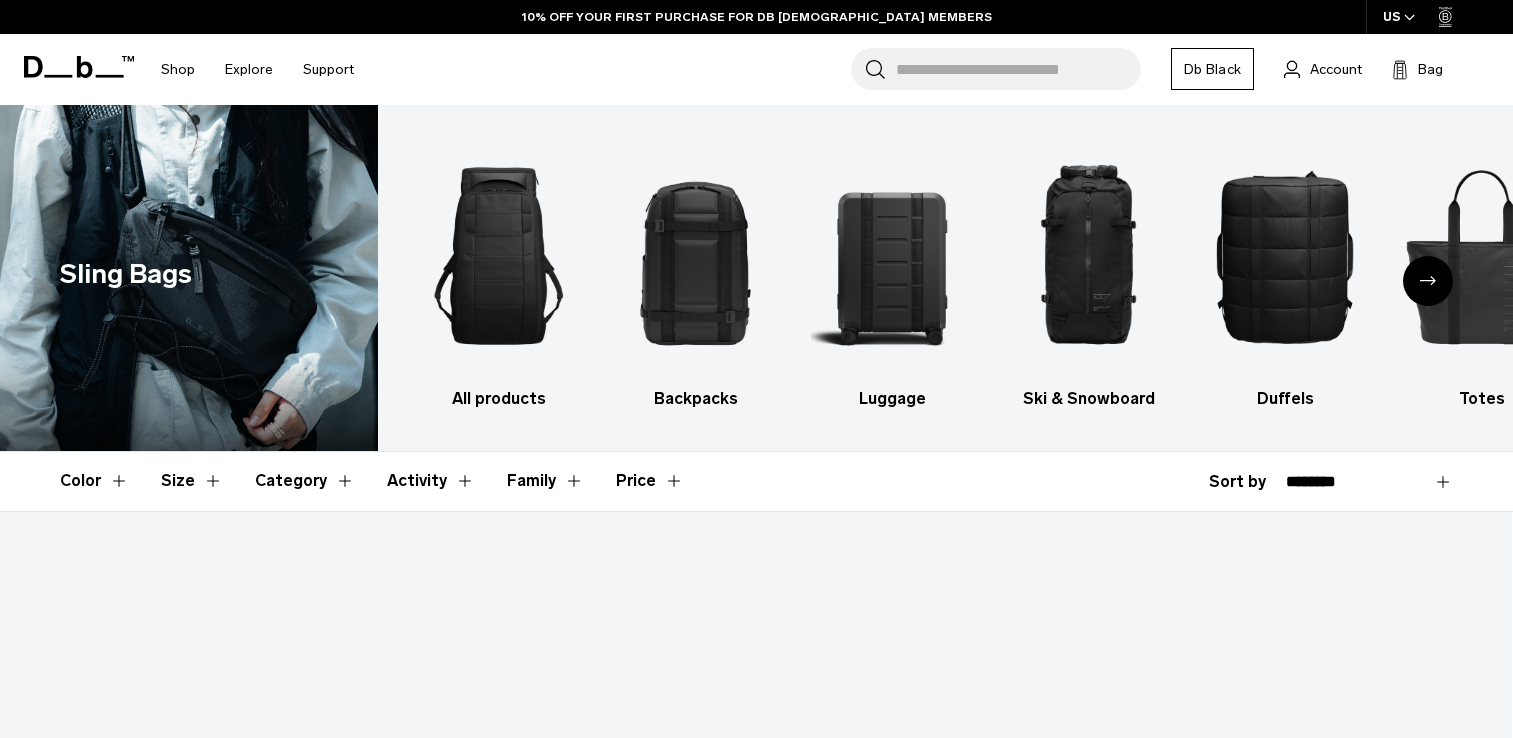 scroll, scrollTop: 0, scrollLeft: 0, axis: both 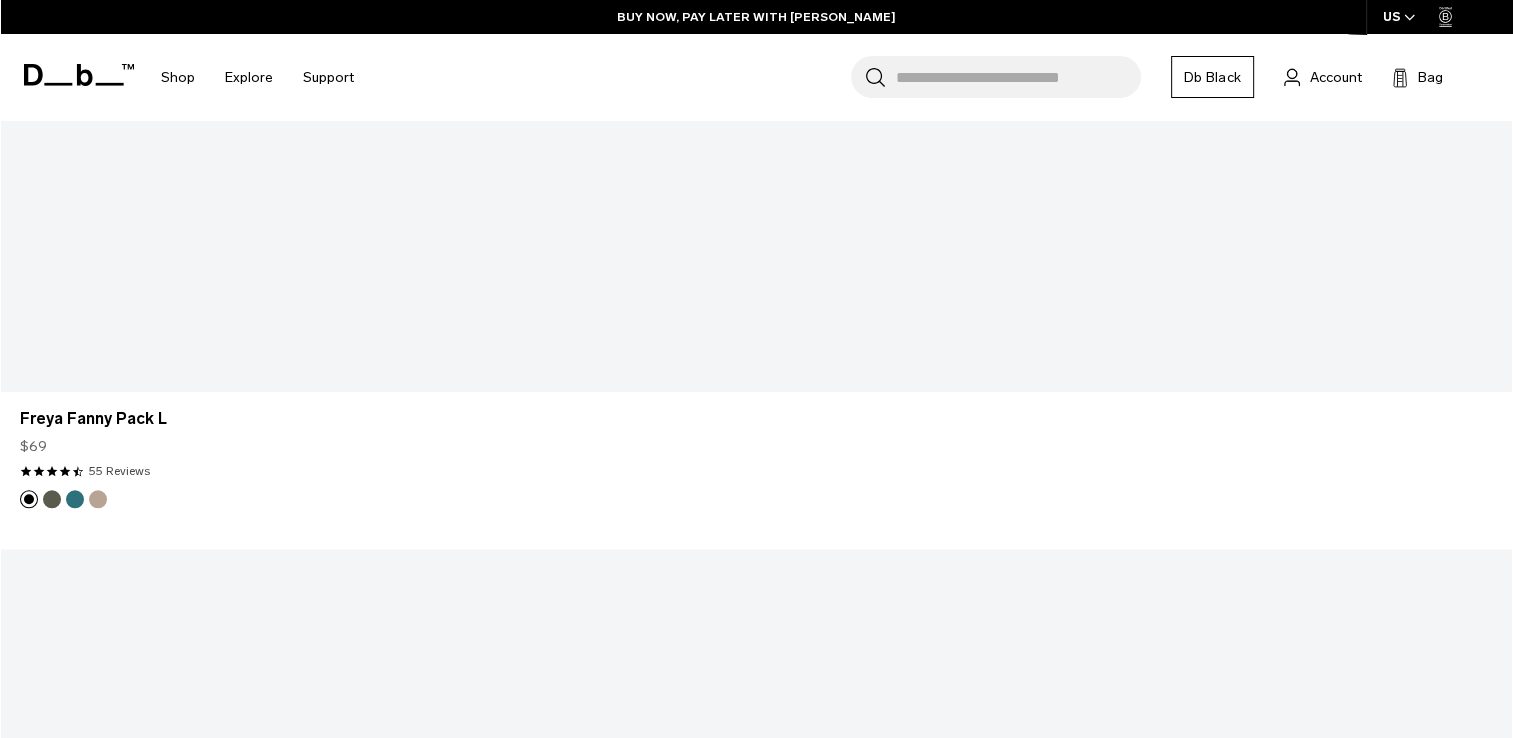 click at bounding box center (75, 17032) 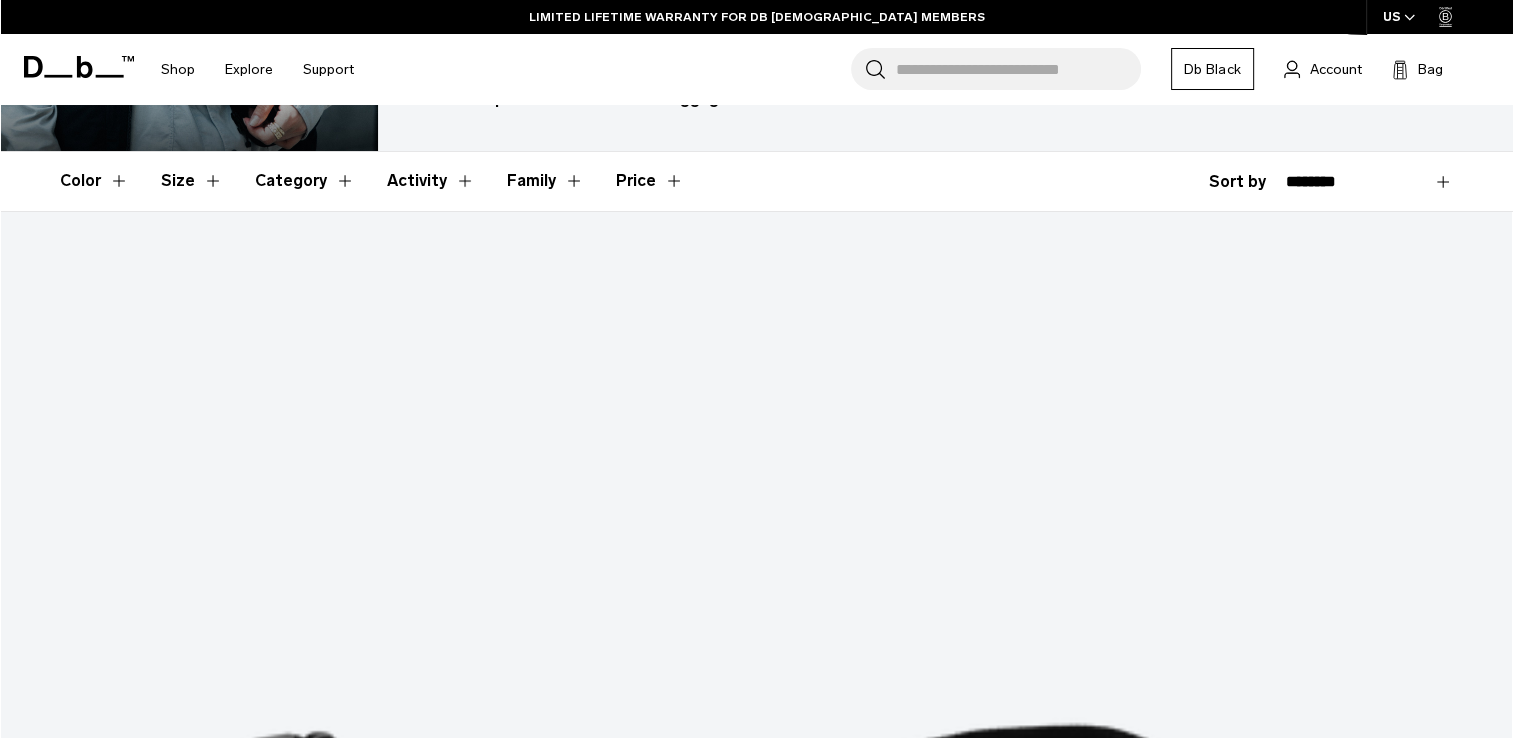 scroll, scrollTop: 0, scrollLeft: 0, axis: both 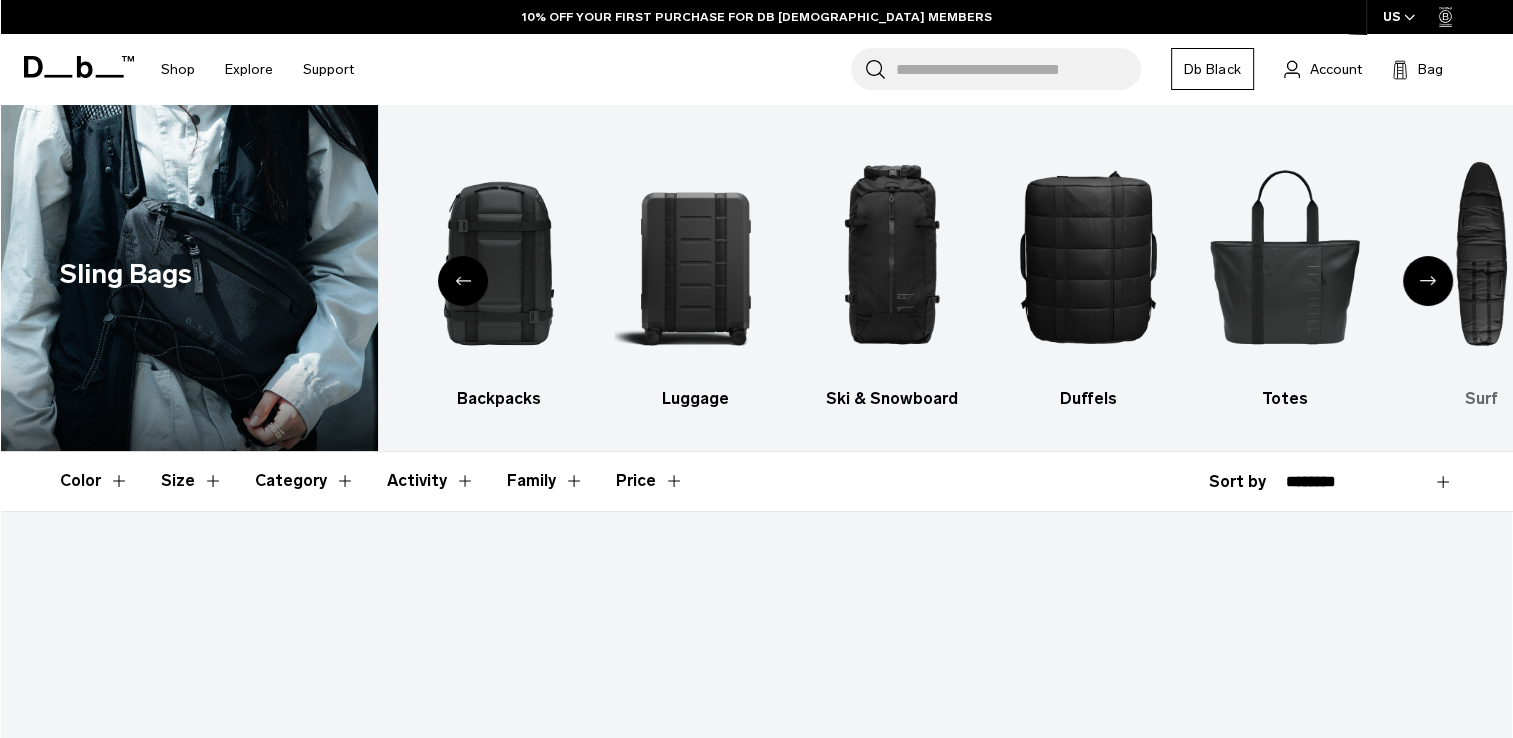 click at bounding box center [1482, 256] 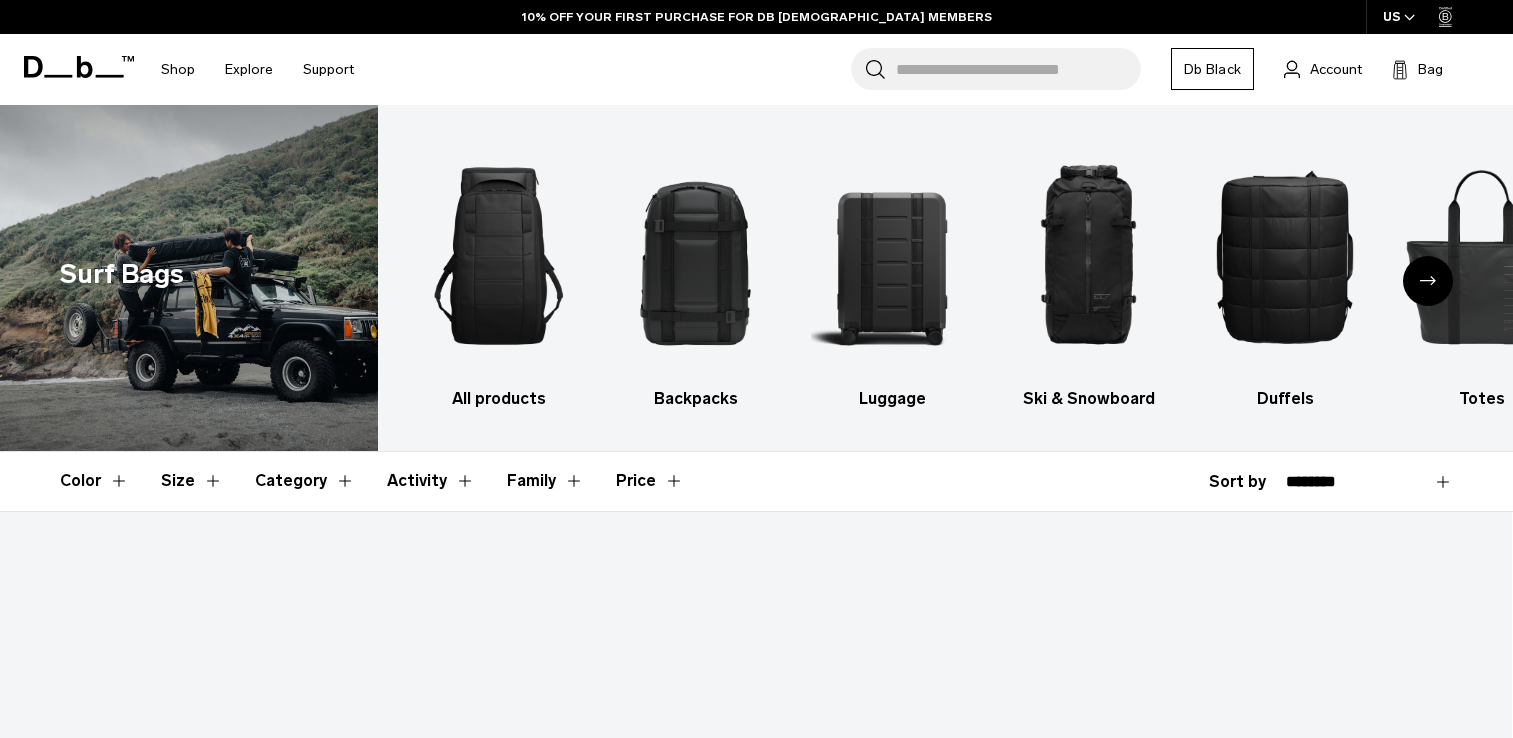 scroll, scrollTop: 600, scrollLeft: 0, axis: vertical 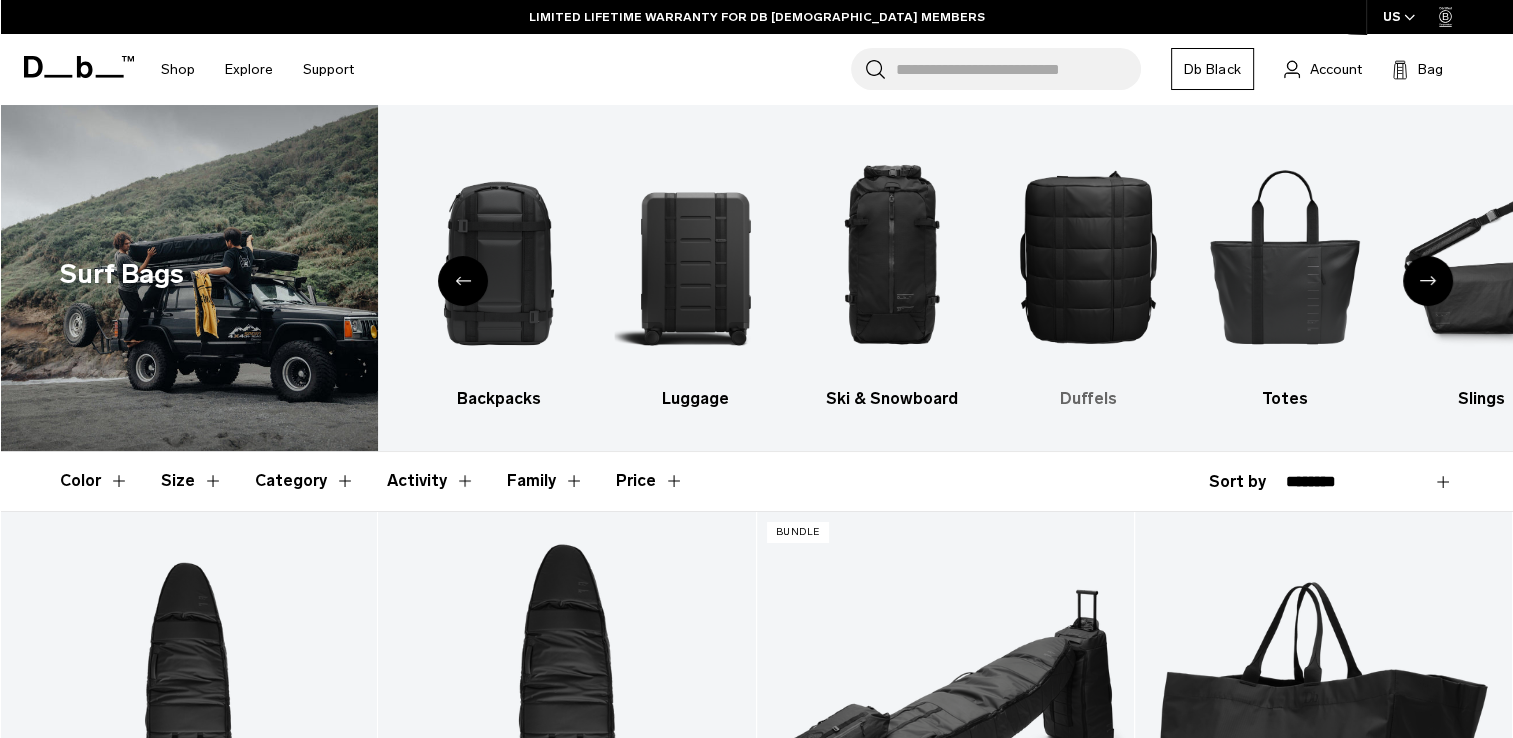 click at bounding box center (1089, 256) 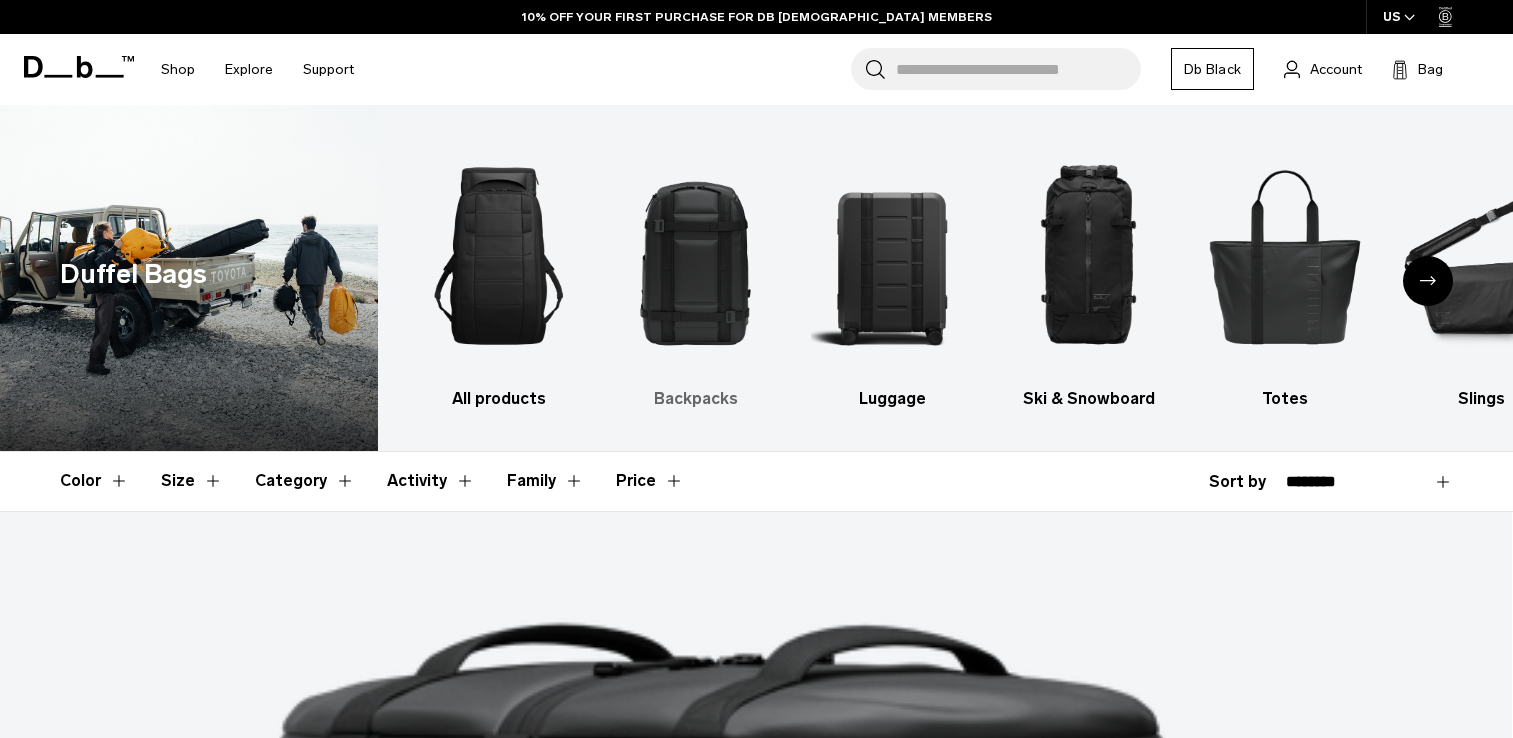scroll, scrollTop: 0, scrollLeft: 0, axis: both 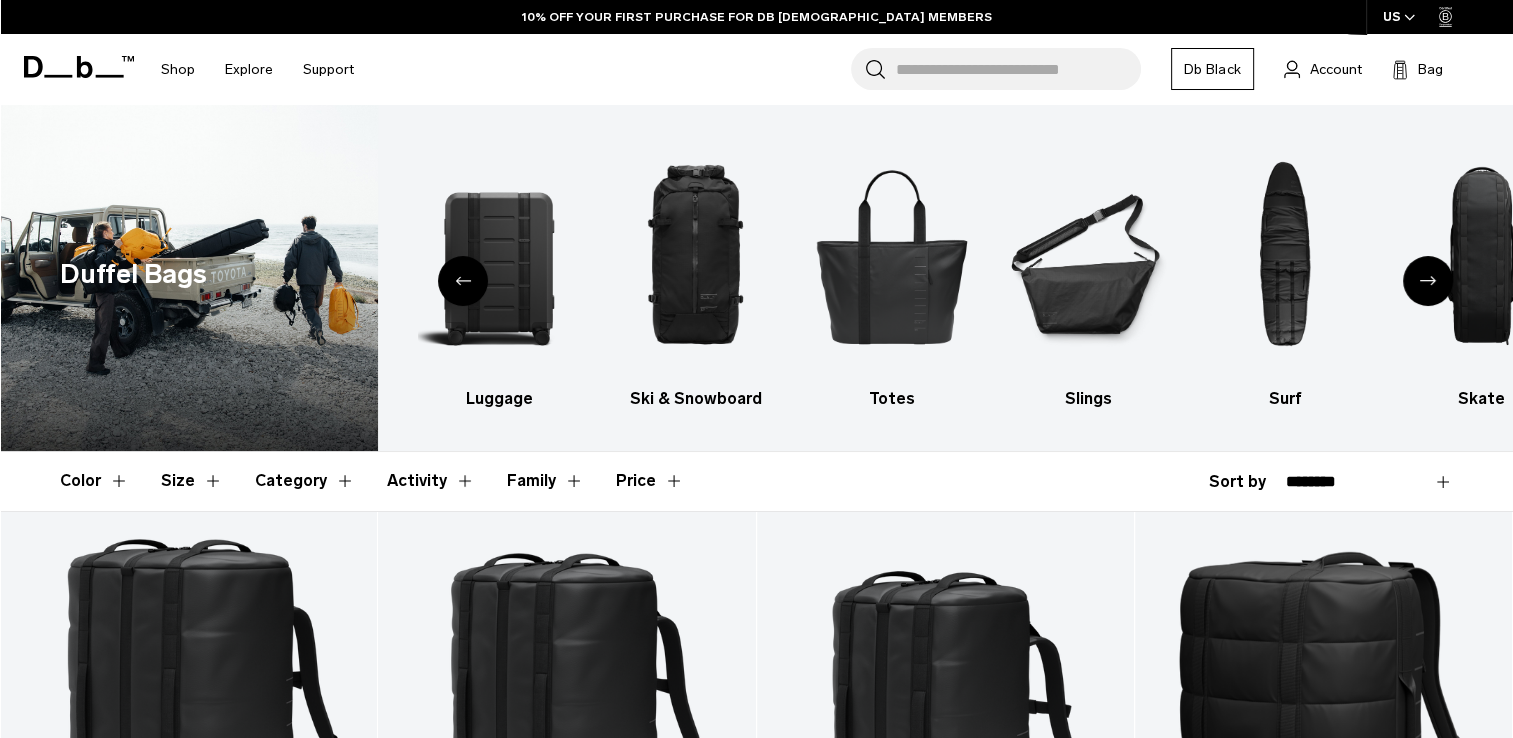click on "Color
Size
Category
Activity
Family
Price
Close" at bounding box center [756, 481] 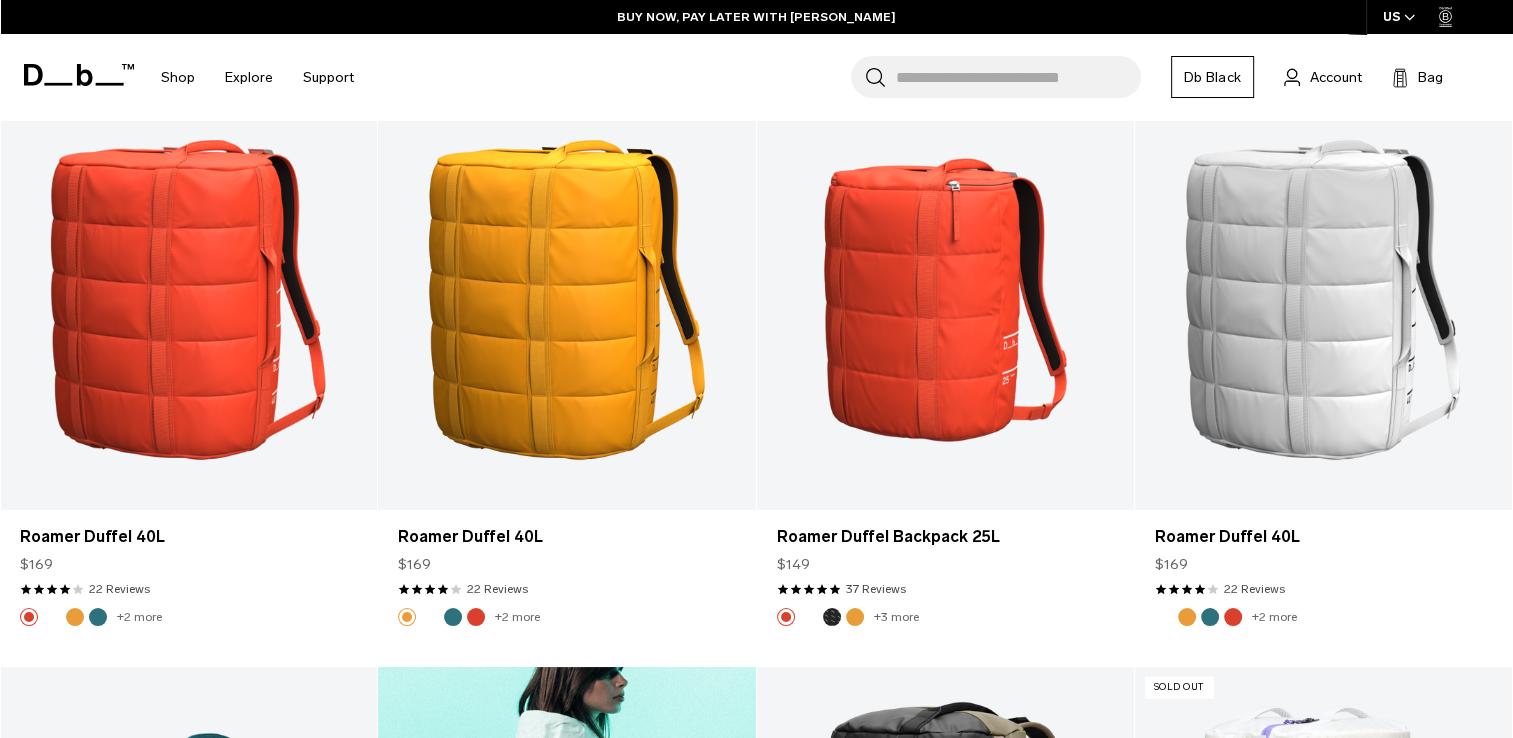 scroll, scrollTop: 3600, scrollLeft: 0, axis: vertical 